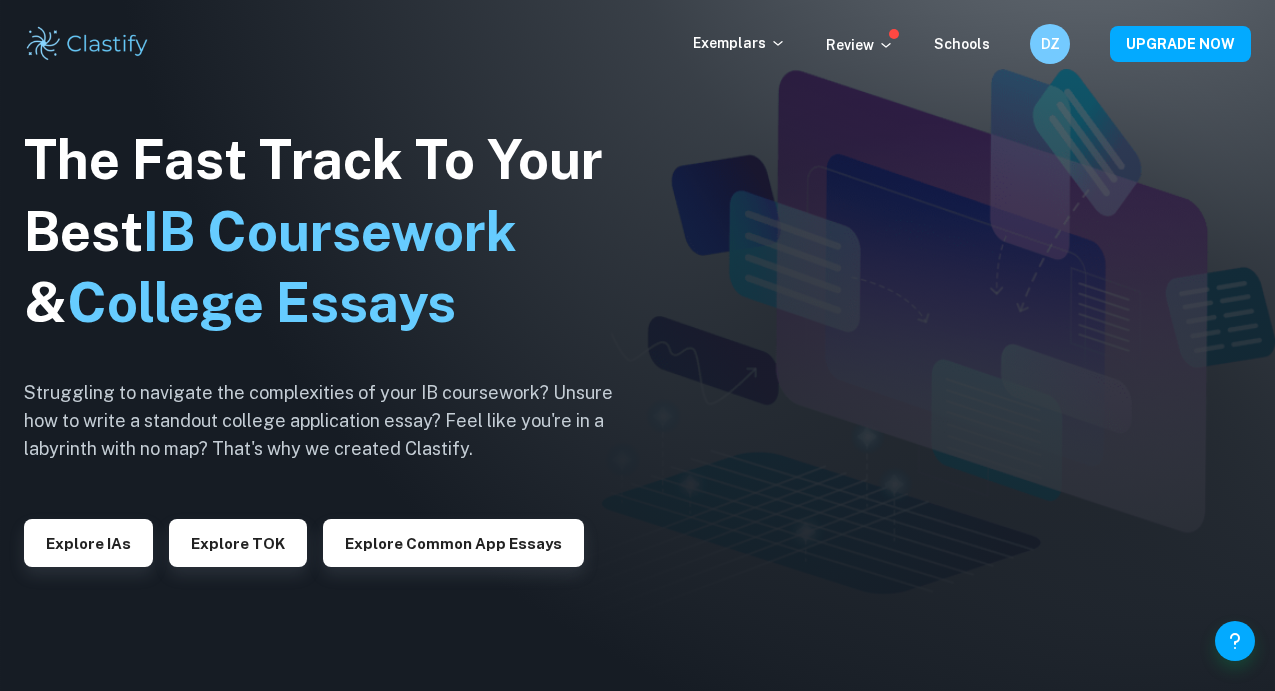 scroll, scrollTop: 500, scrollLeft: 0, axis: vertical 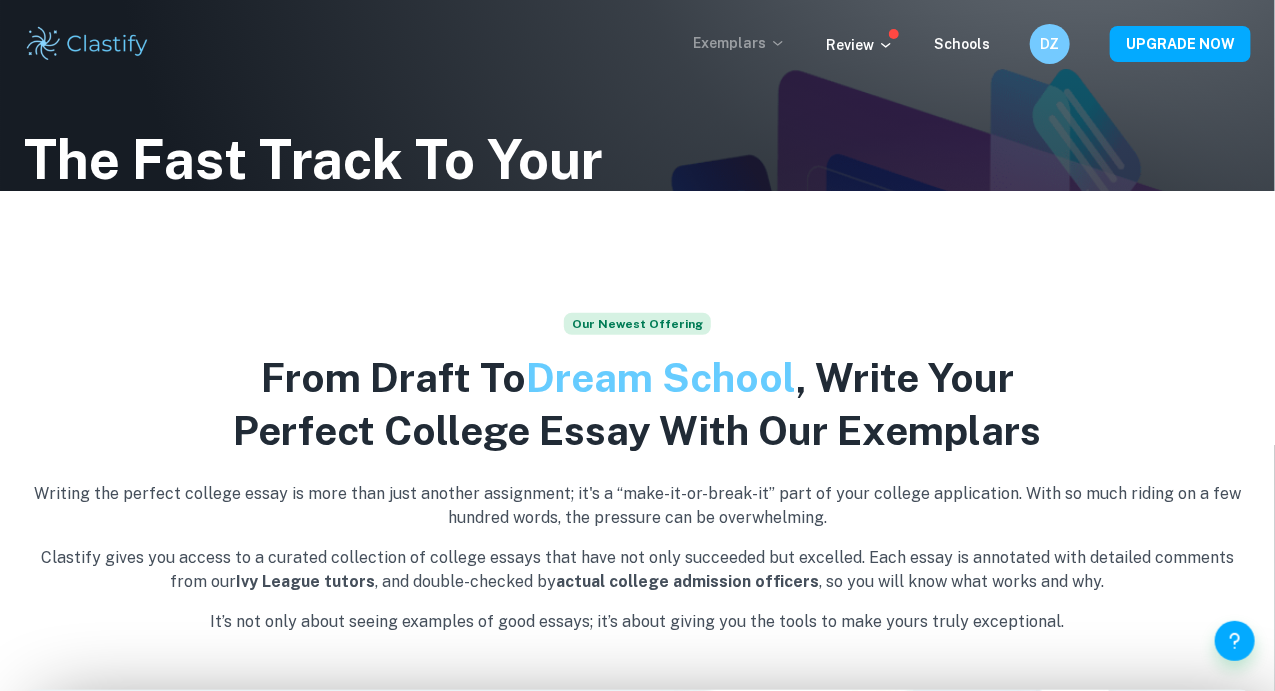 click on "Exemplars" at bounding box center [739, 43] 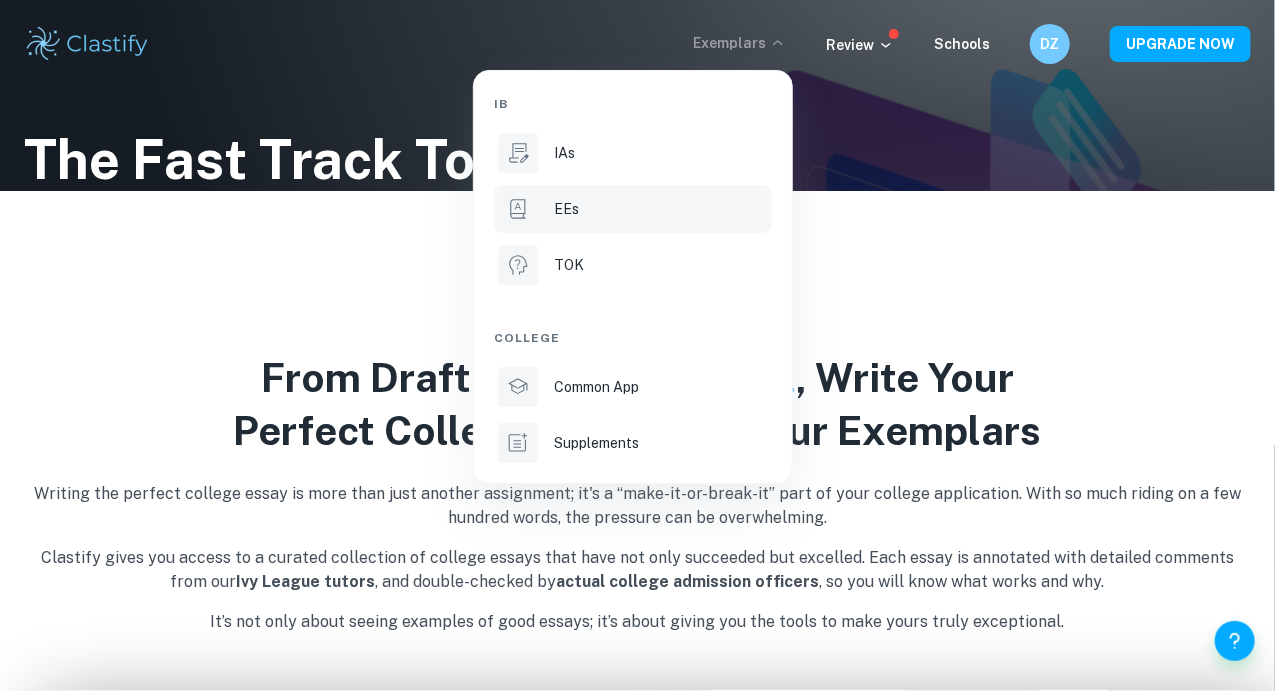 click on "EEs" at bounding box center [661, 209] 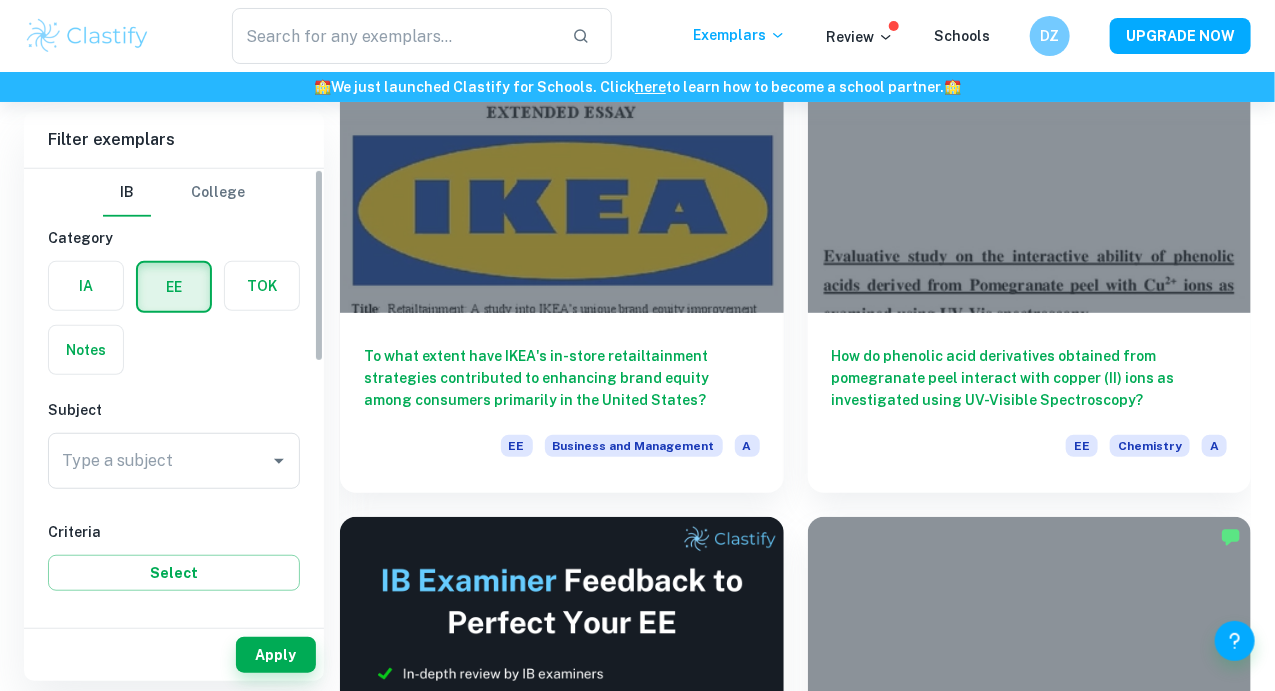scroll, scrollTop: 276, scrollLeft: 0, axis: vertical 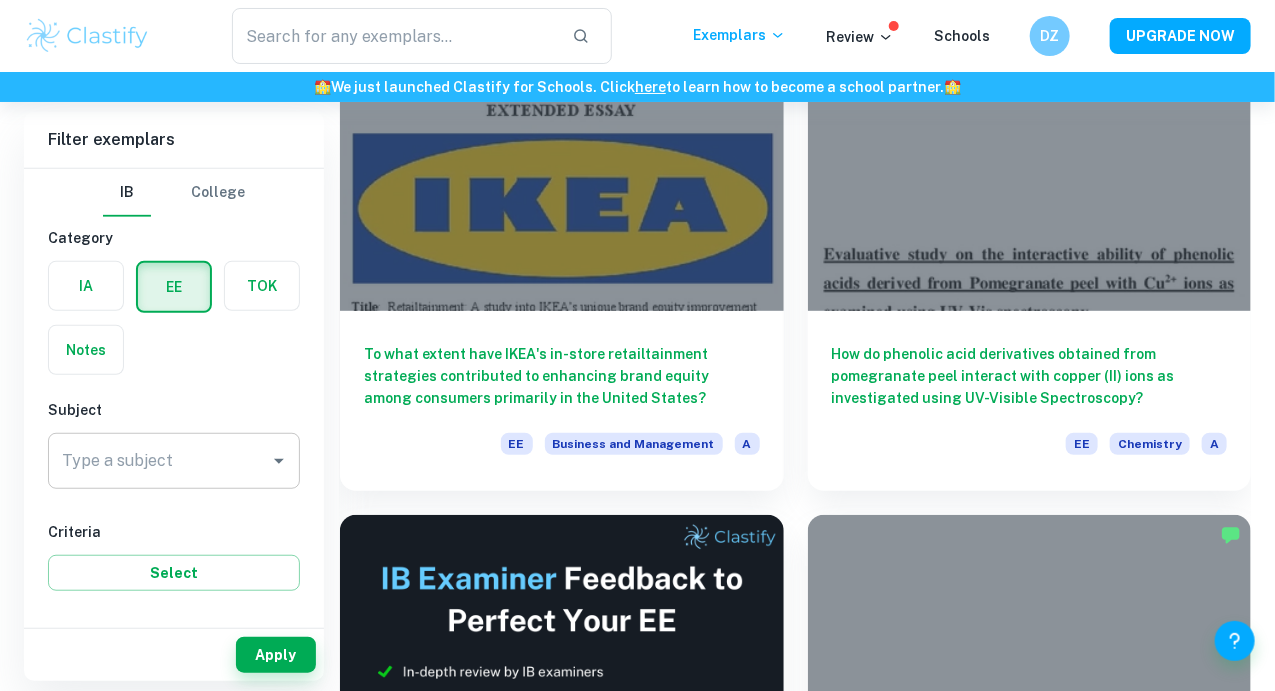 click on "Type a subject" at bounding box center [159, 461] 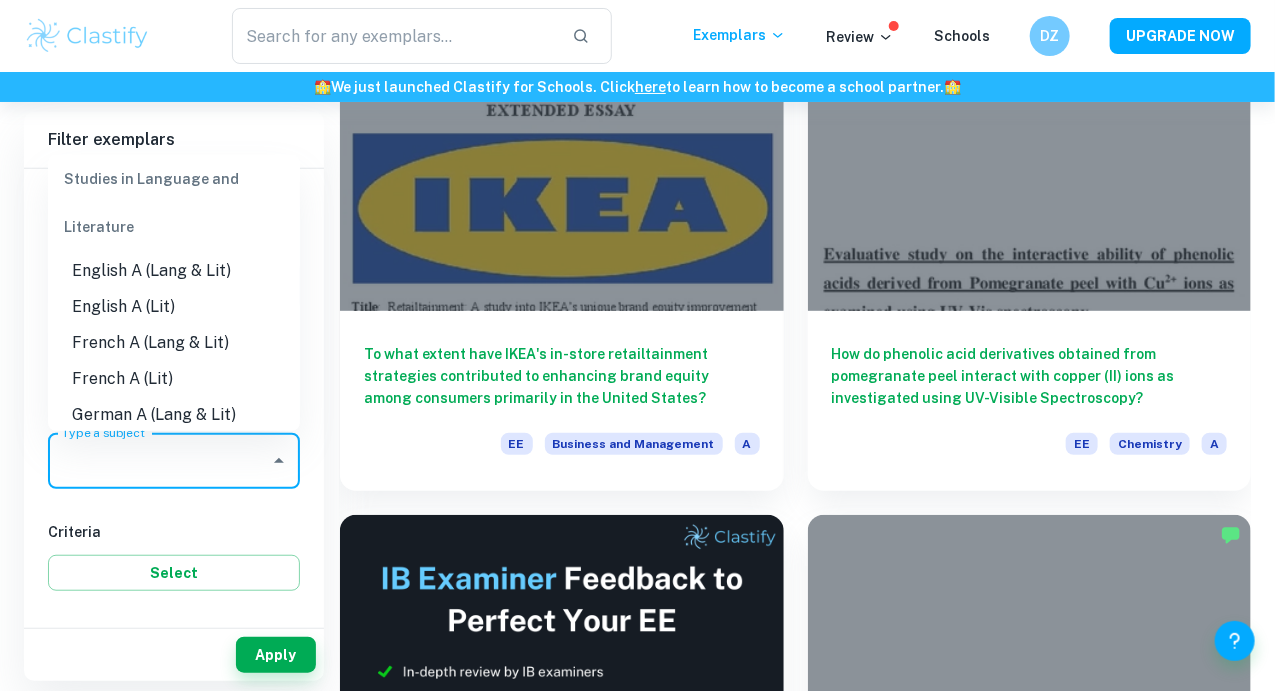 scroll, scrollTop: 221, scrollLeft: 0, axis: vertical 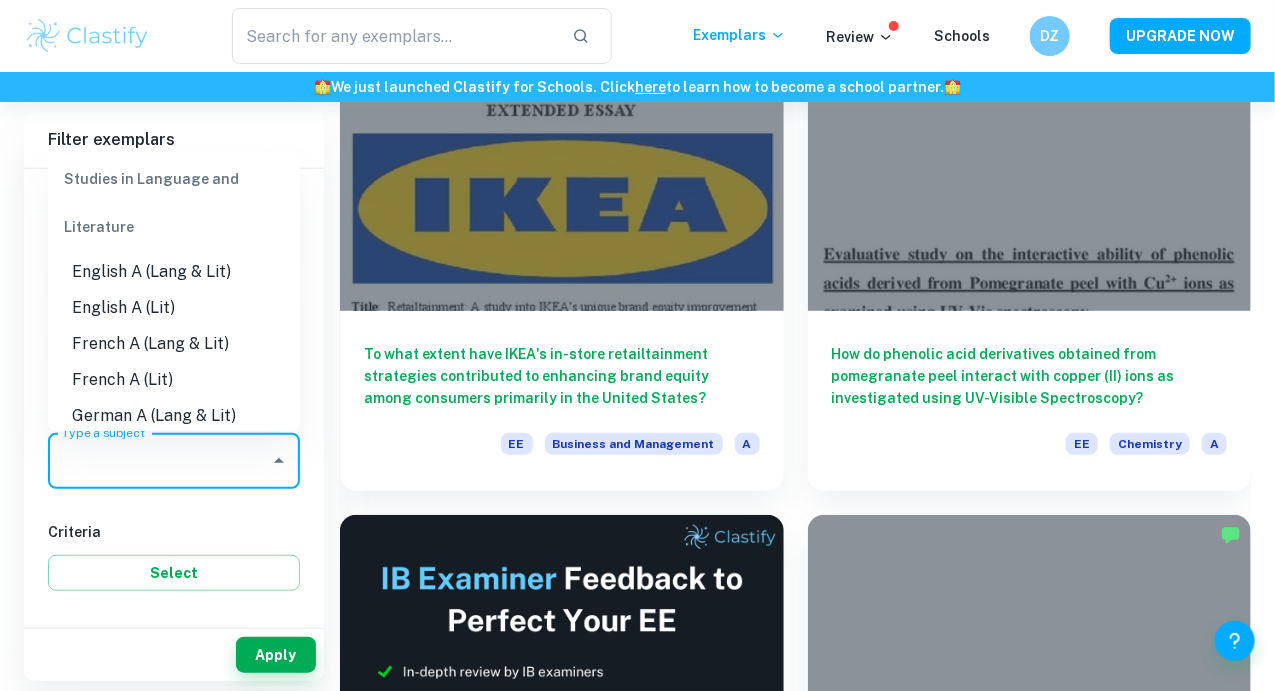 click on "English A (Lang & Lit)" at bounding box center [174, 272] 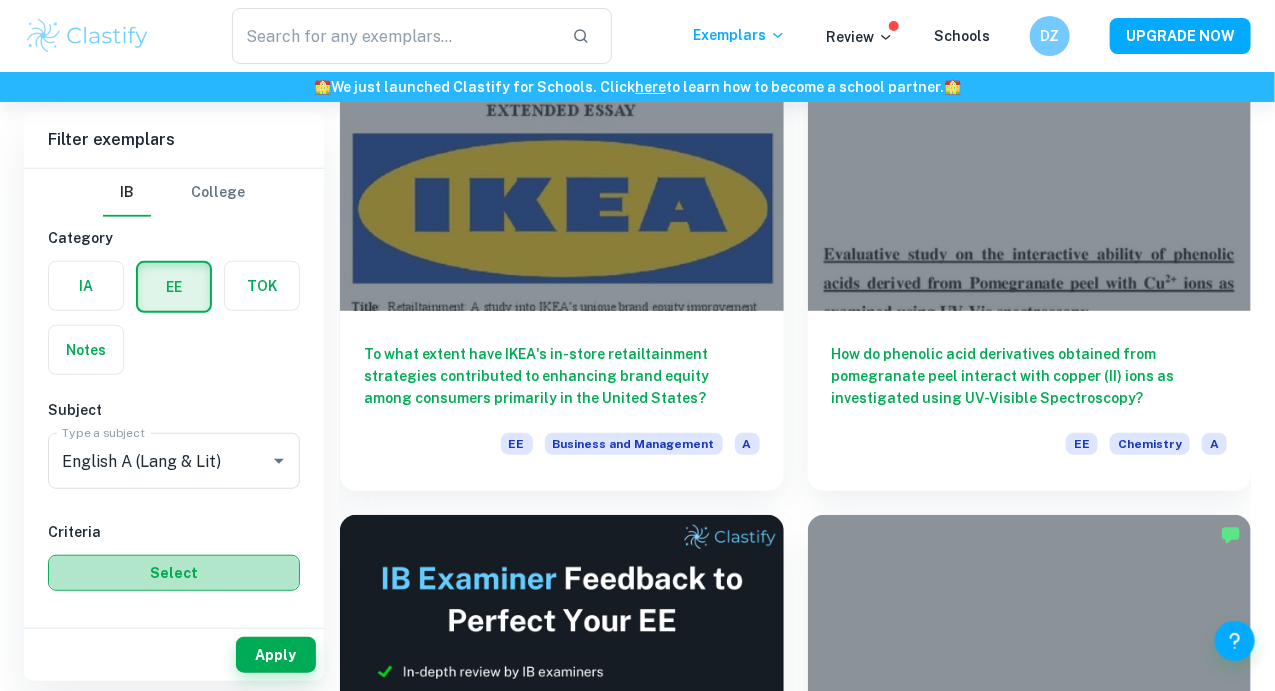 click on "Select" at bounding box center (174, 573) 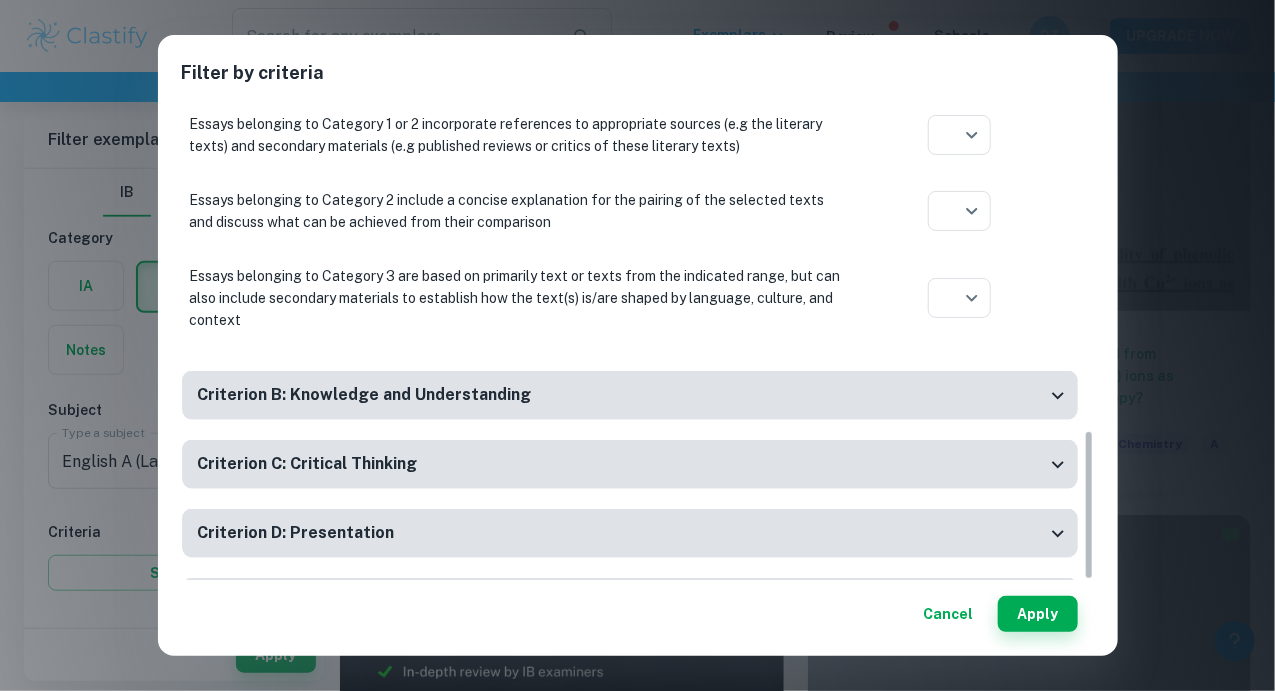 scroll, scrollTop: 1044, scrollLeft: 0, axis: vertical 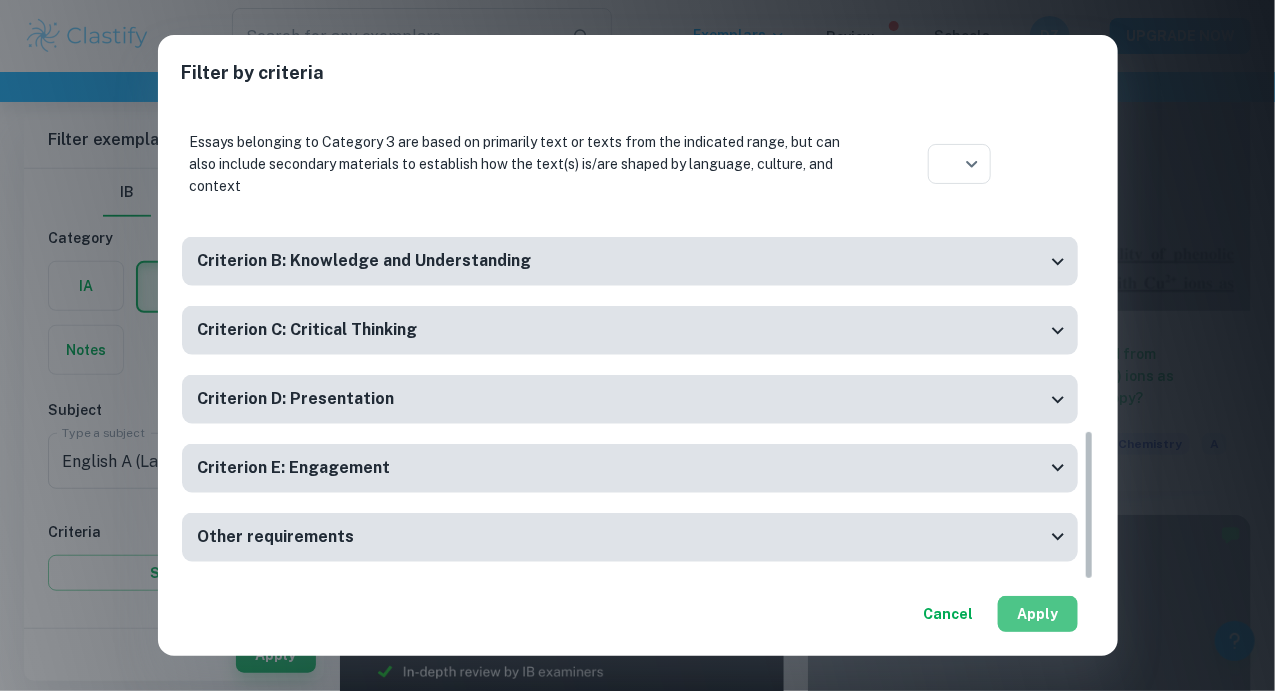 click on "Apply" at bounding box center (1038, 614) 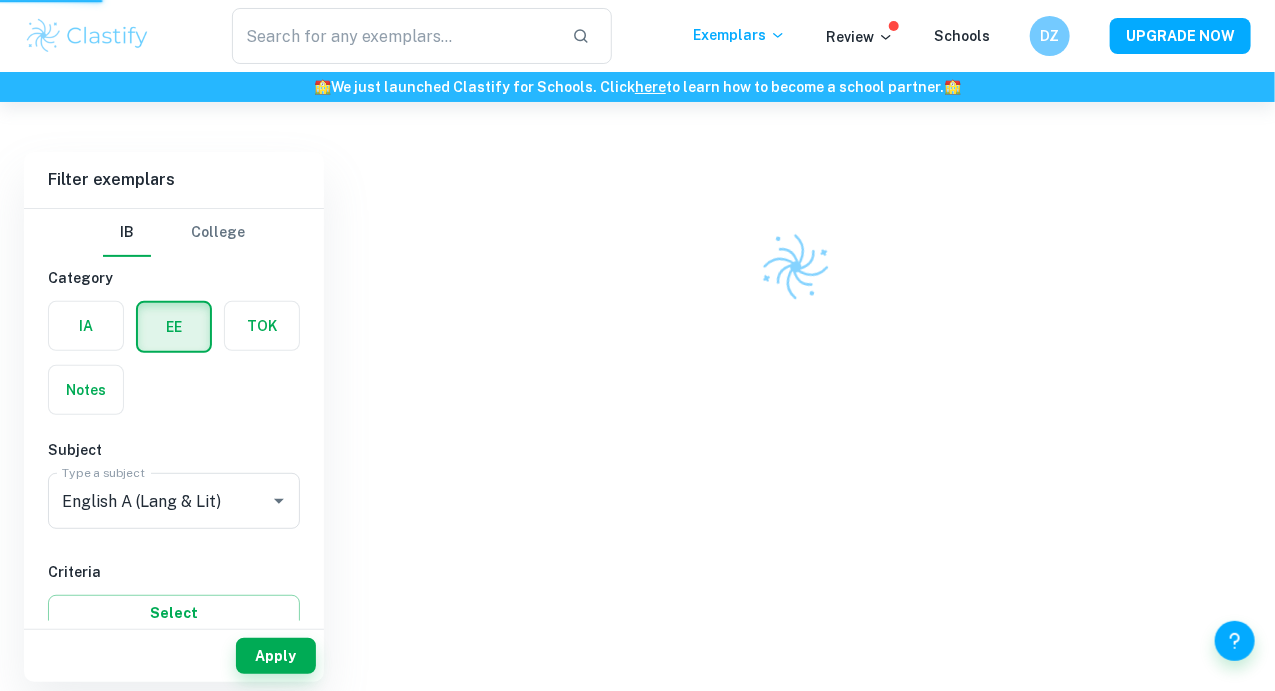 scroll, scrollTop: 102, scrollLeft: 0, axis: vertical 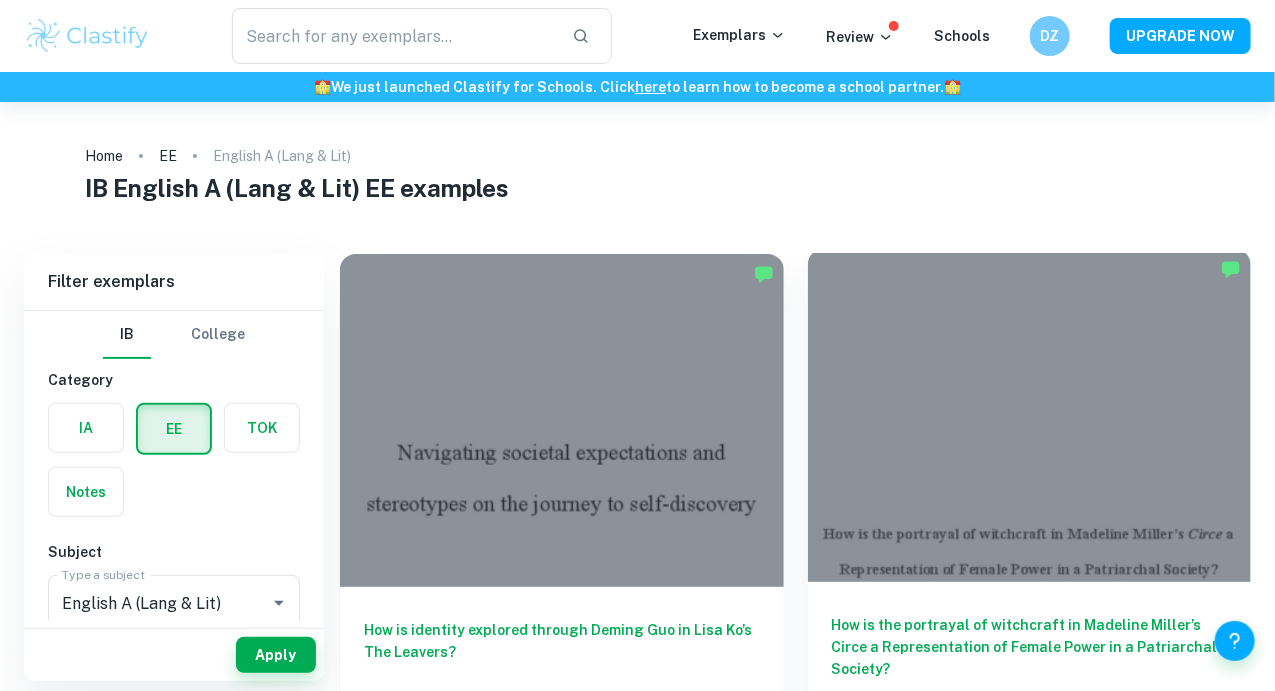 click at bounding box center (1030, 415) 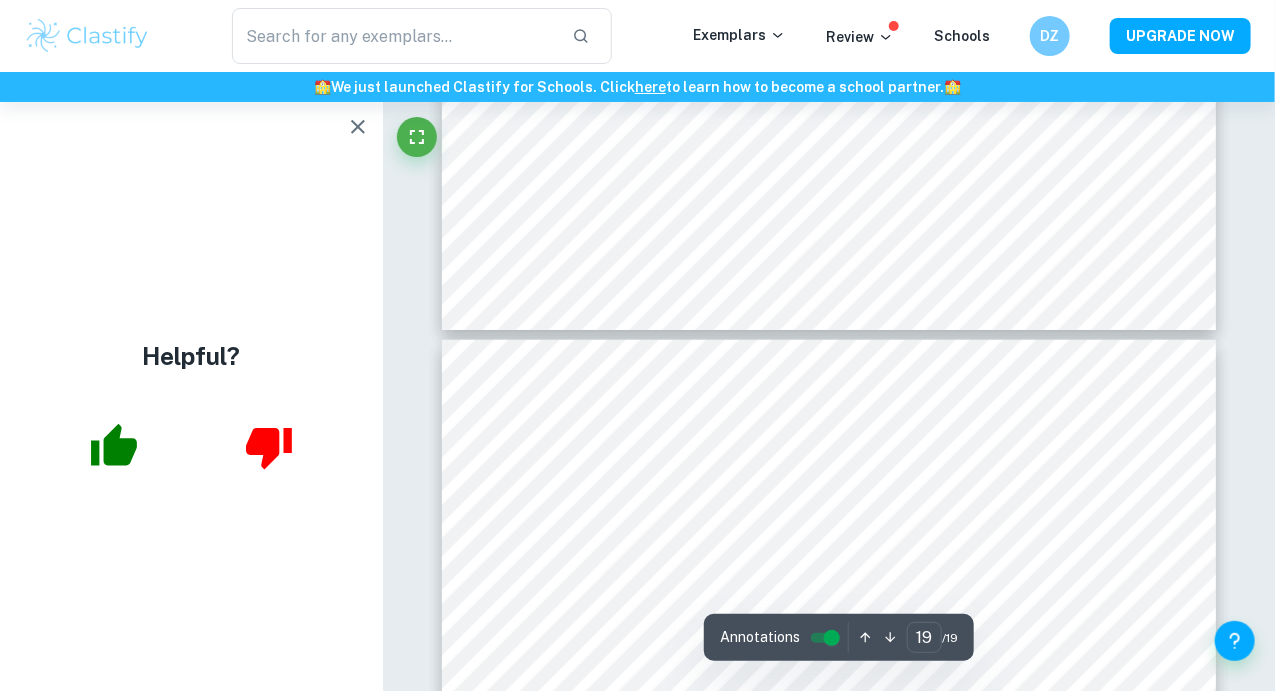 scroll, scrollTop: 18482, scrollLeft: 0, axis: vertical 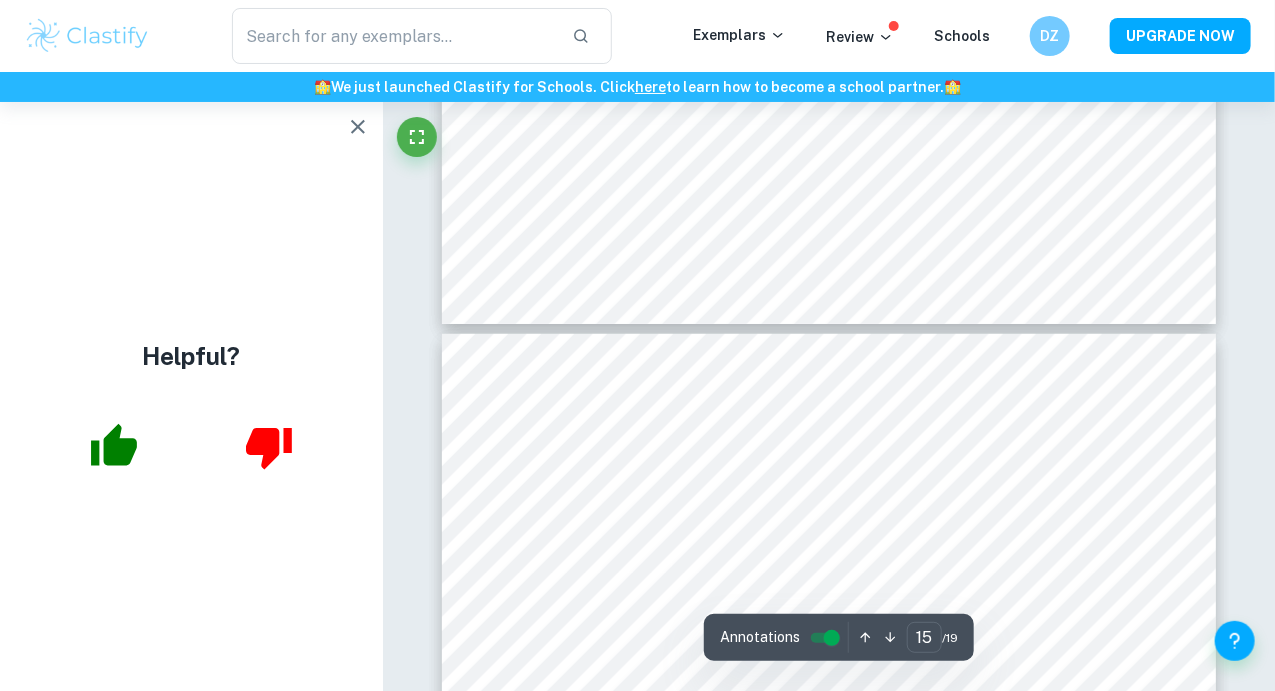 type on "16" 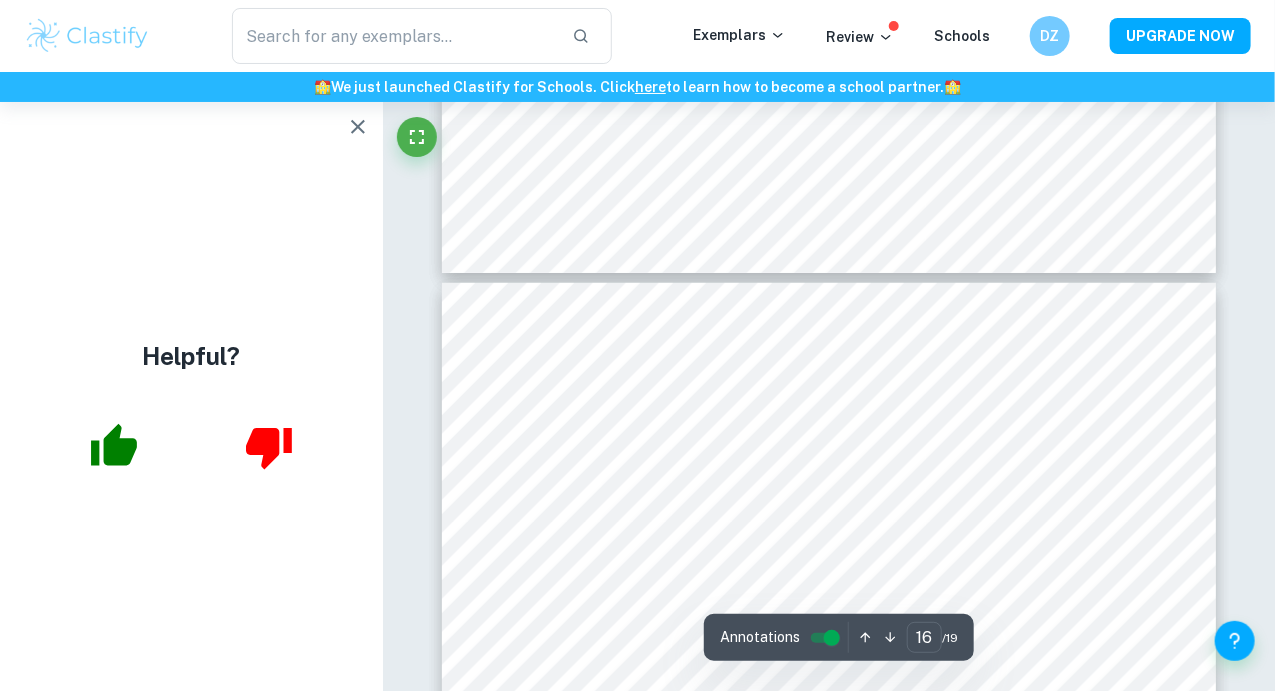 scroll, scrollTop: 15528, scrollLeft: 0, axis: vertical 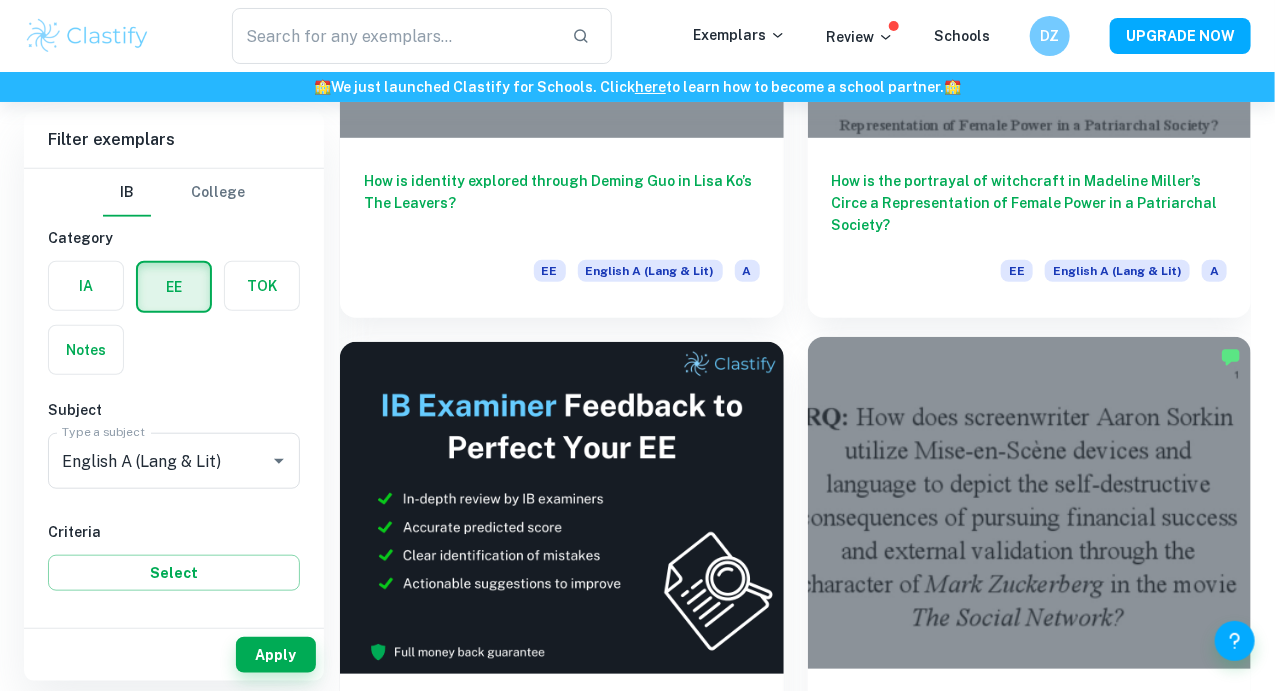 click at bounding box center (1030, 503) 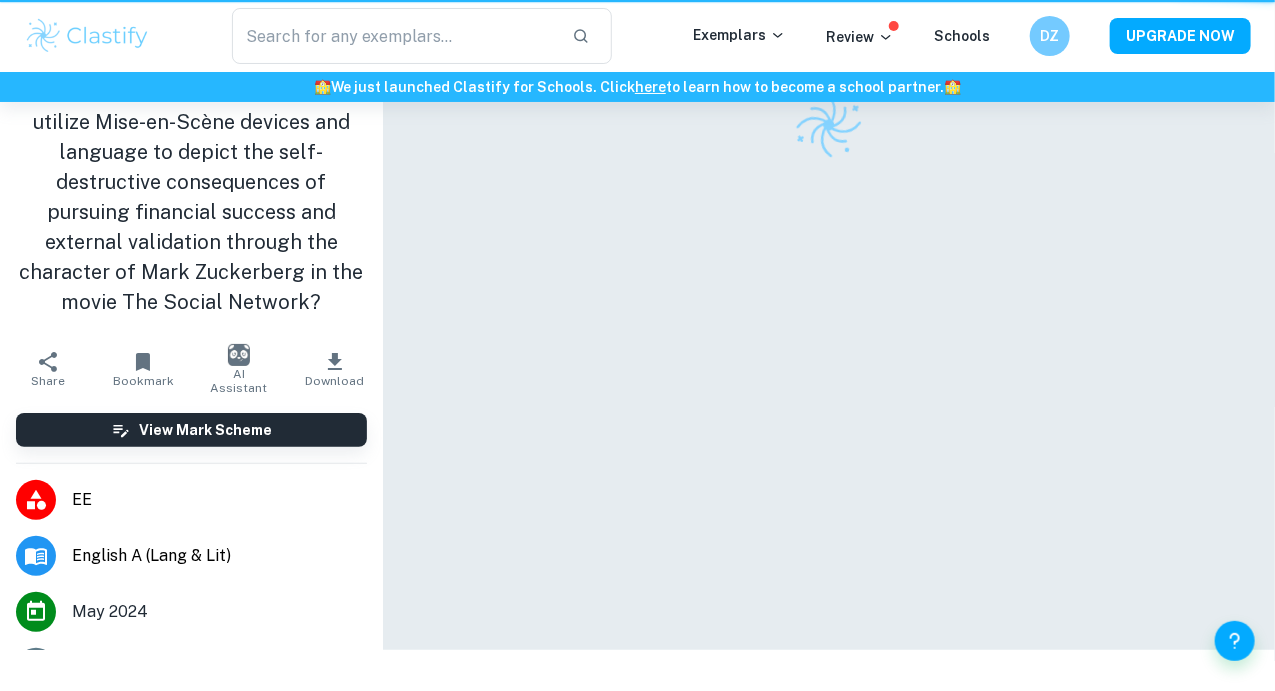 scroll, scrollTop: 0, scrollLeft: 0, axis: both 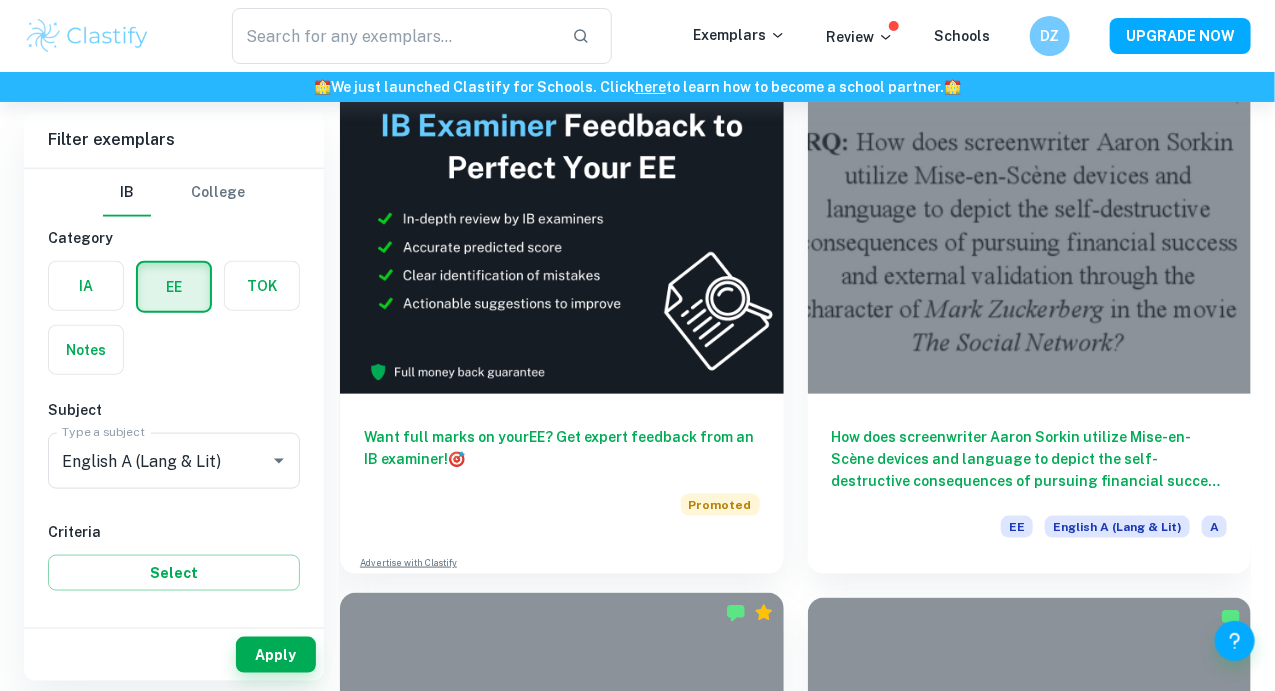 click on "To what extent does Mulan represent a feminist narrative, and how does it fit into broader feminist discourses?" at bounding box center [562, 991] 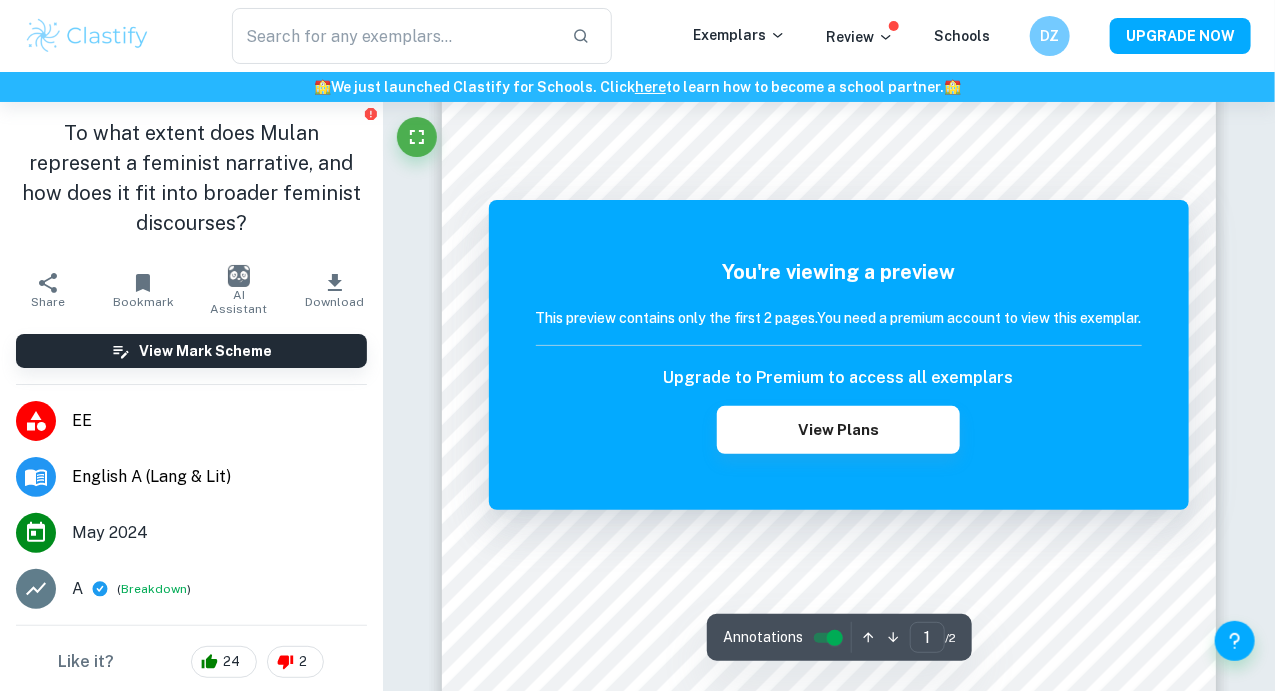 scroll, scrollTop: 236, scrollLeft: 0, axis: vertical 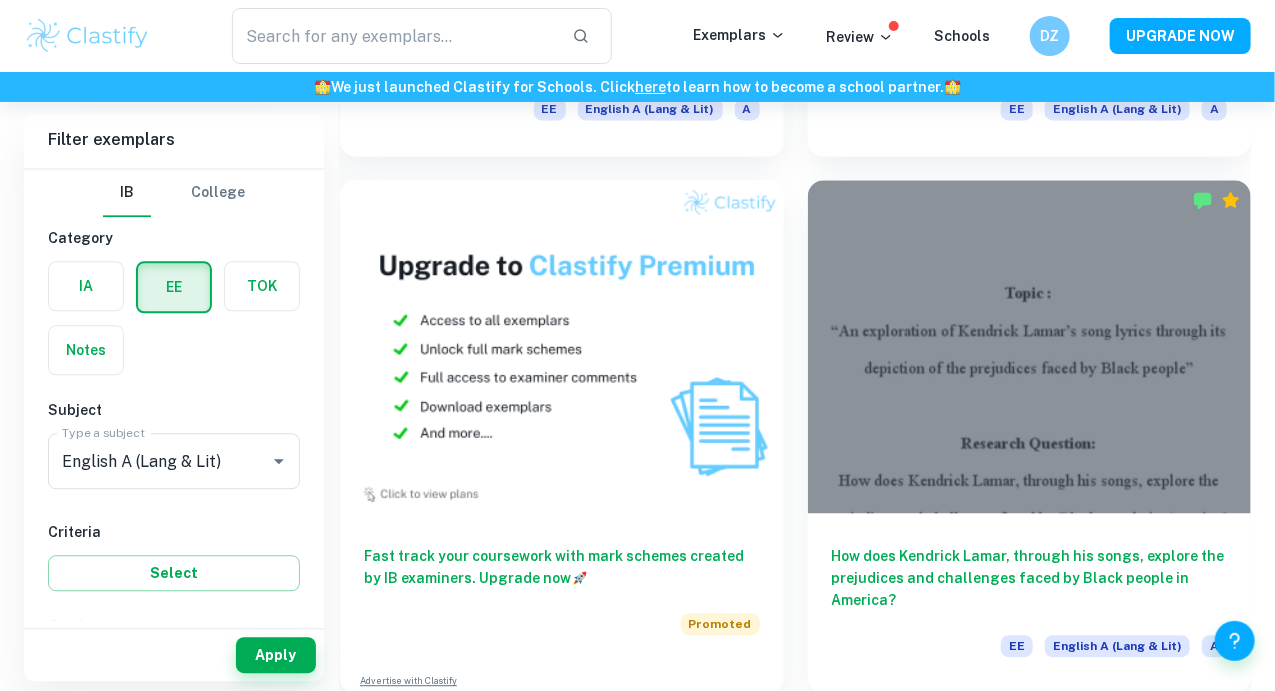click at bounding box center [562, 1951] 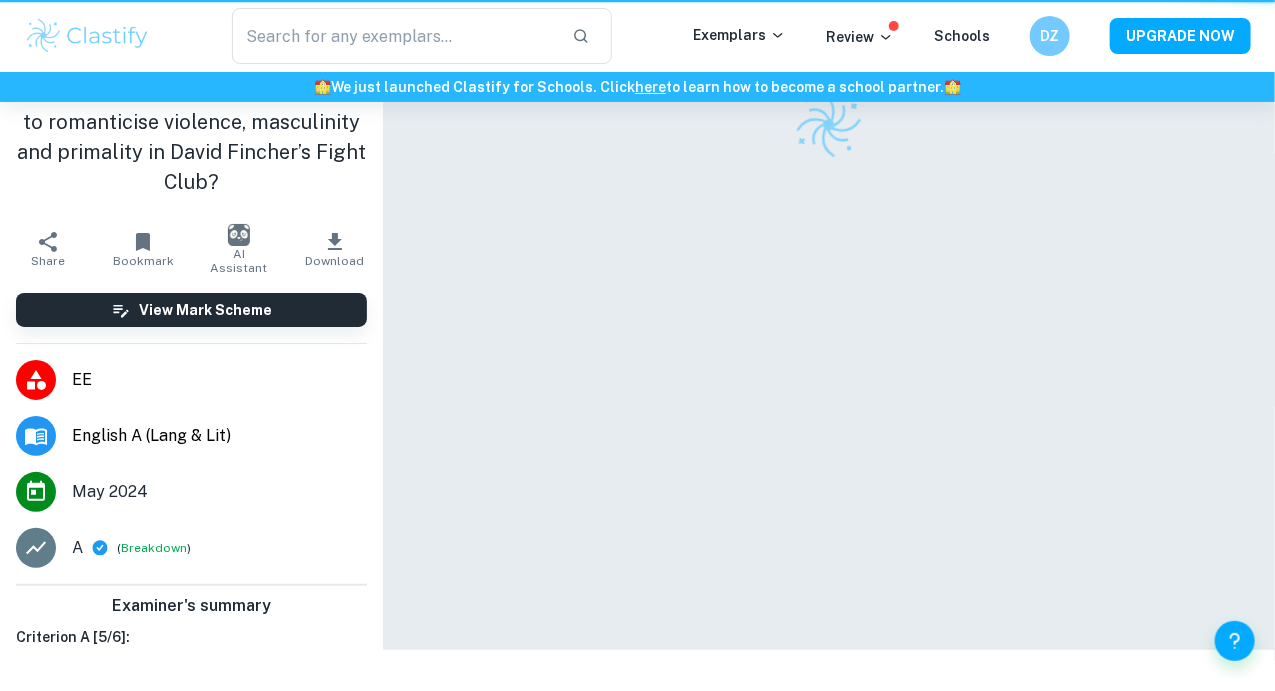 scroll, scrollTop: 0, scrollLeft: 0, axis: both 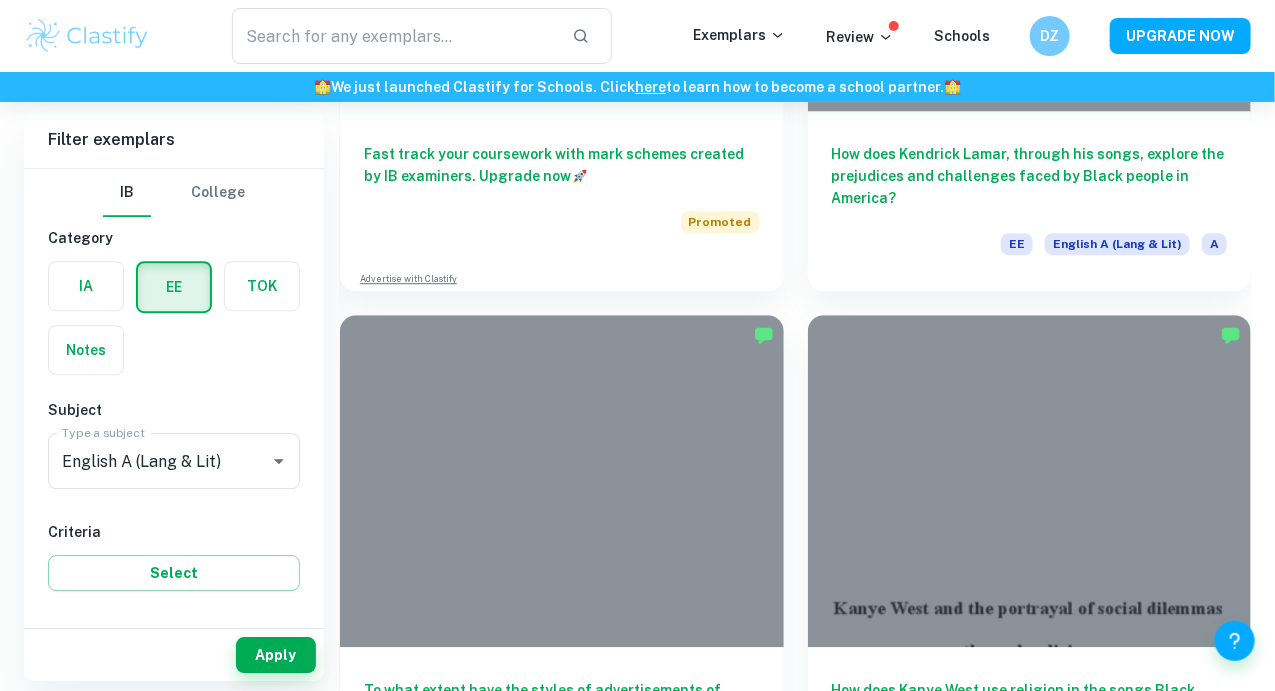 click at bounding box center (1030, 2085) 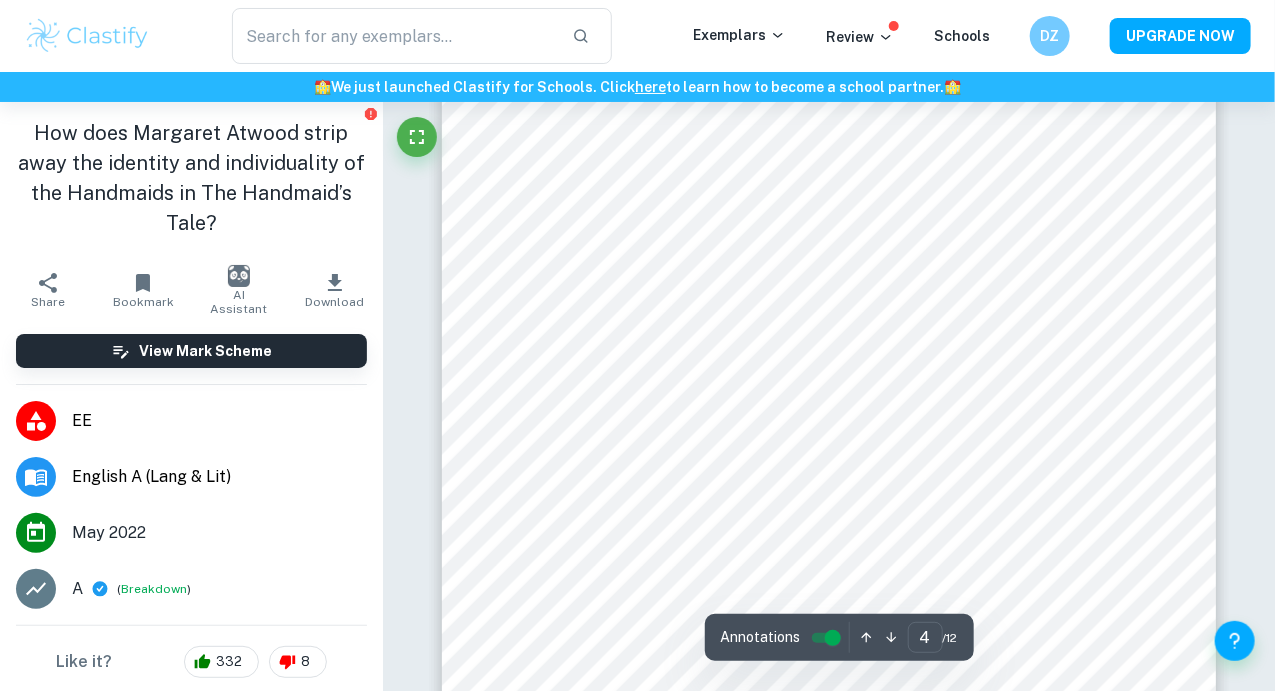 scroll, scrollTop: 3614, scrollLeft: 0, axis: vertical 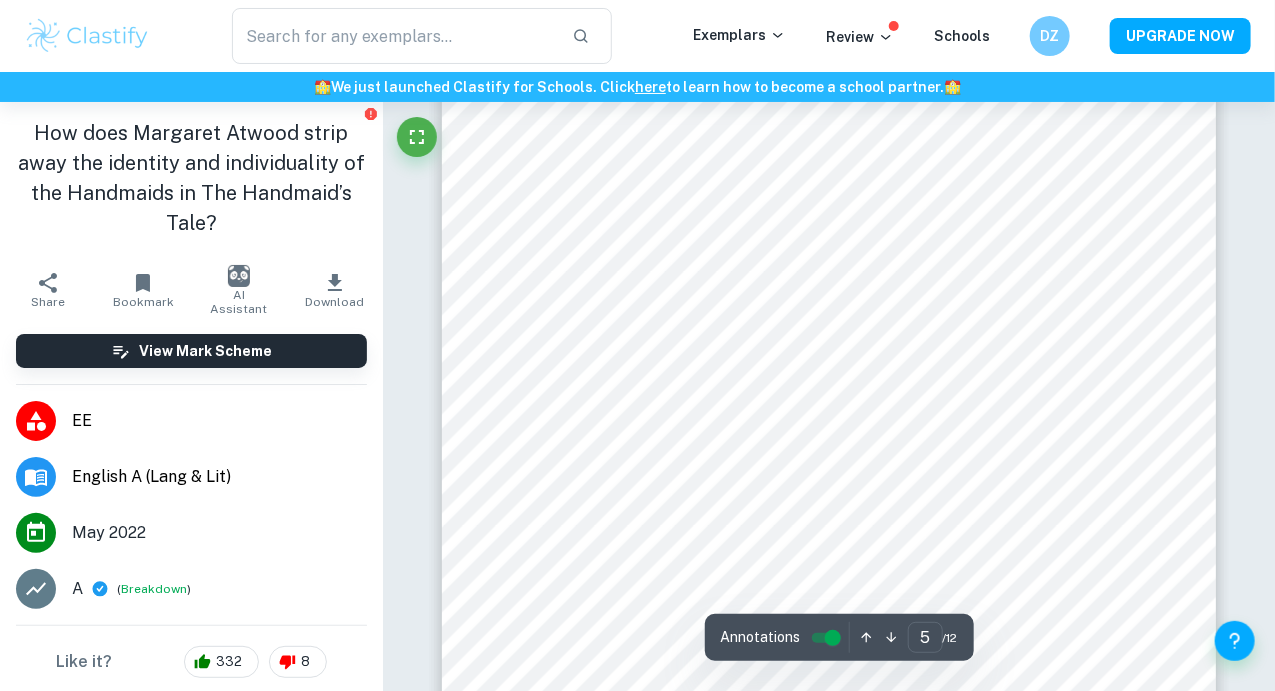 type on "4" 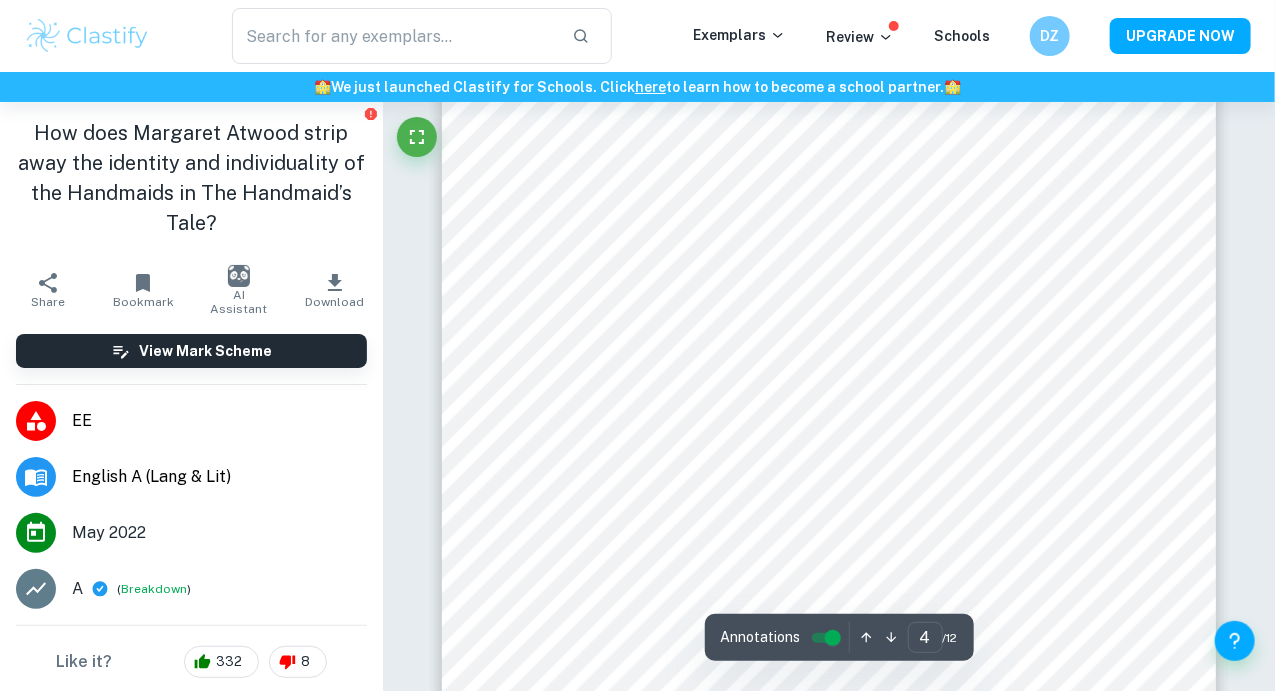 scroll, scrollTop: 4334, scrollLeft: 0, axis: vertical 